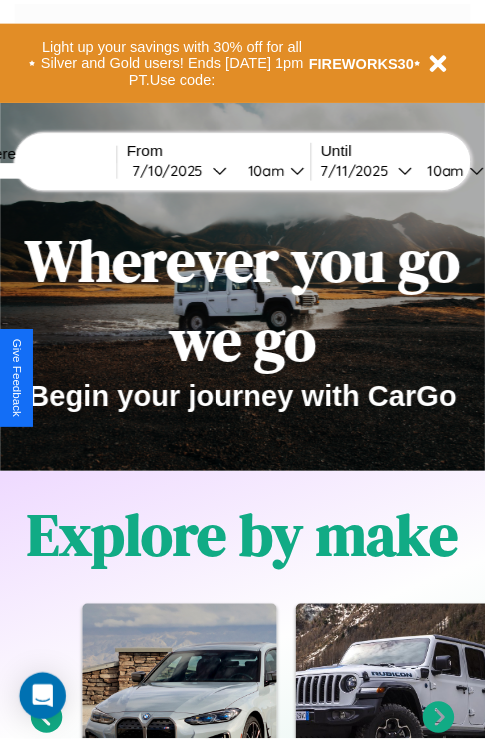 scroll, scrollTop: 0, scrollLeft: 0, axis: both 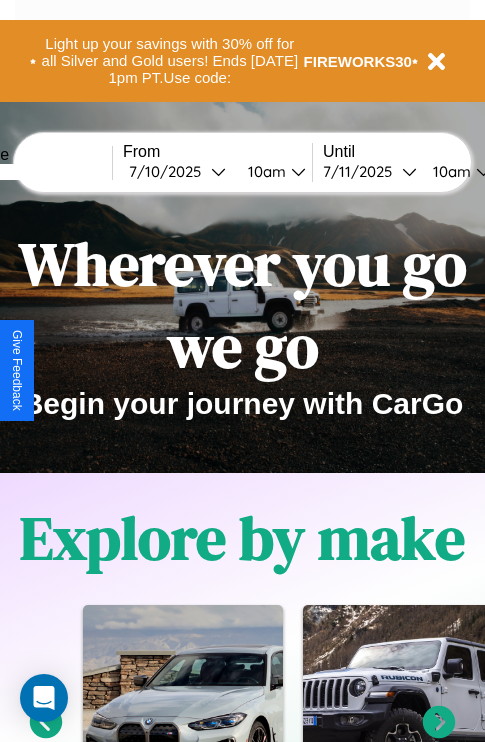 click at bounding box center [37, 172] 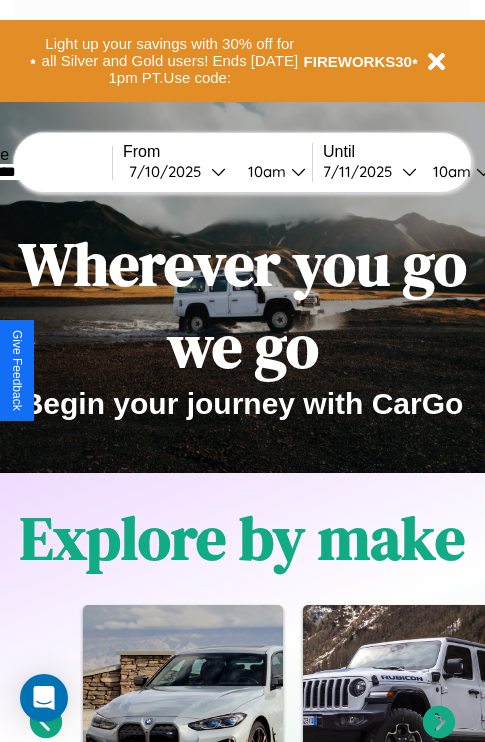 type on "*********" 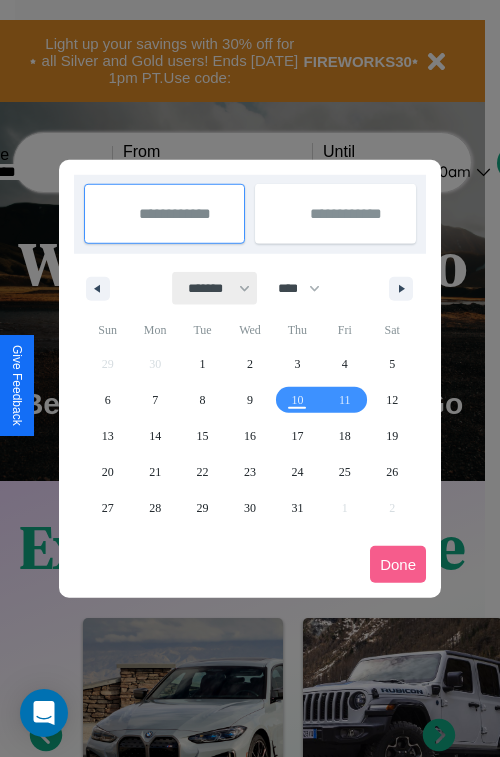 click on "******* ******** ***** ***** *** **** **** ****** ********* ******* ******** ********" at bounding box center (215, 288) 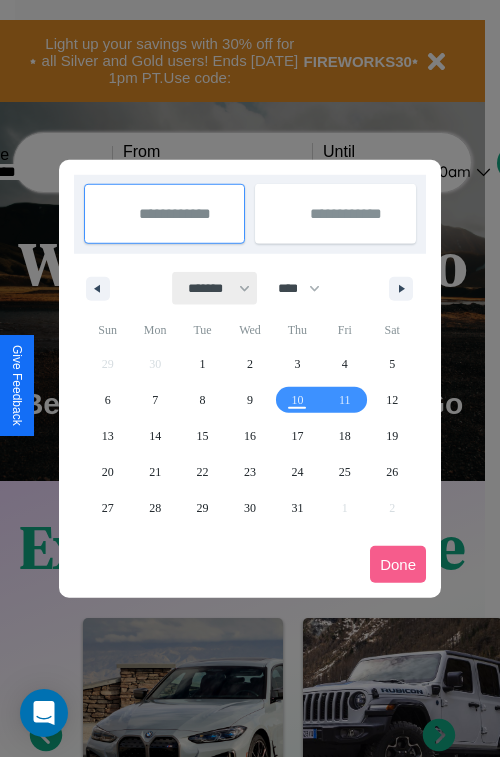 select on "**" 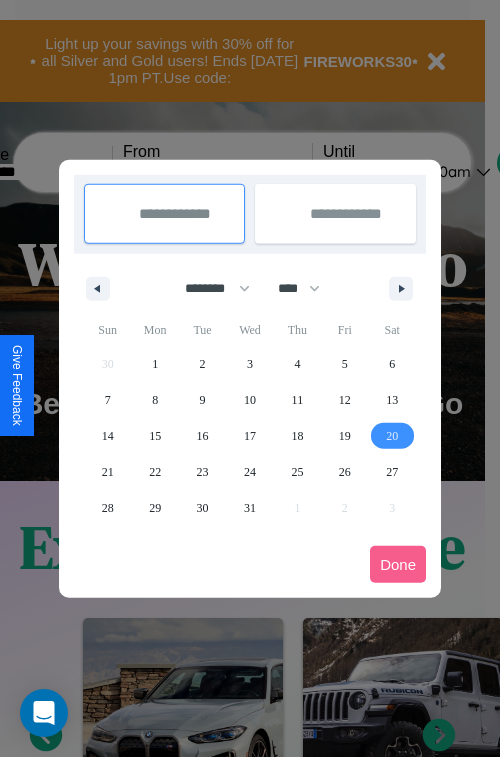 click on "20" at bounding box center (392, 436) 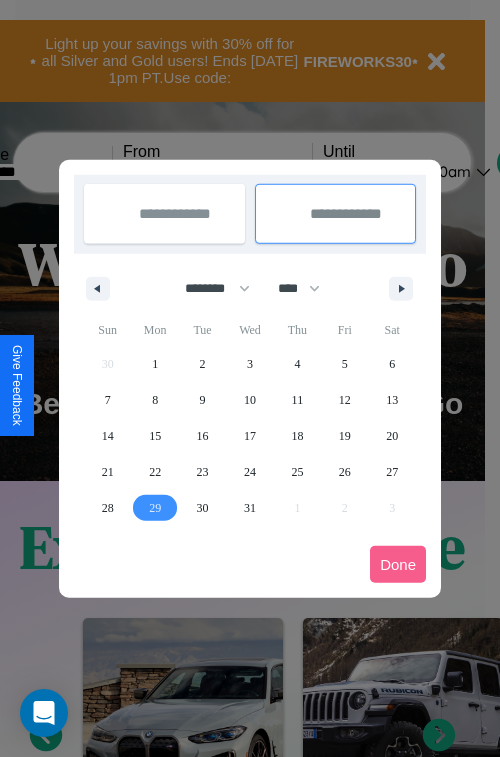 click on "29" at bounding box center (155, 508) 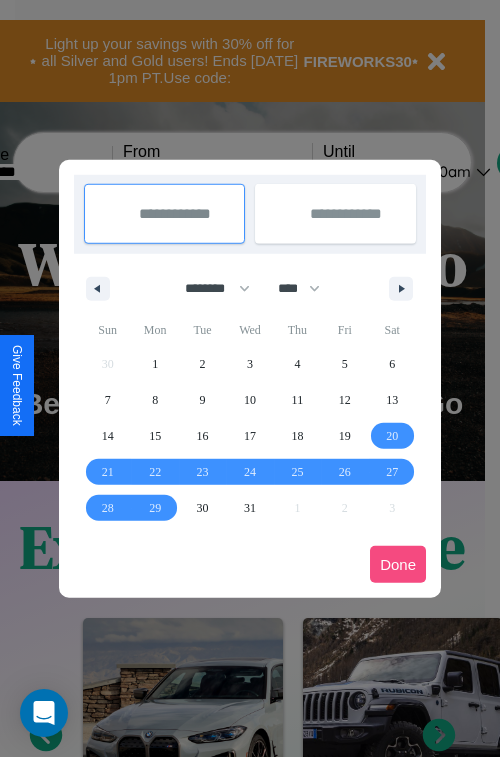 click on "Done" at bounding box center [398, 564] 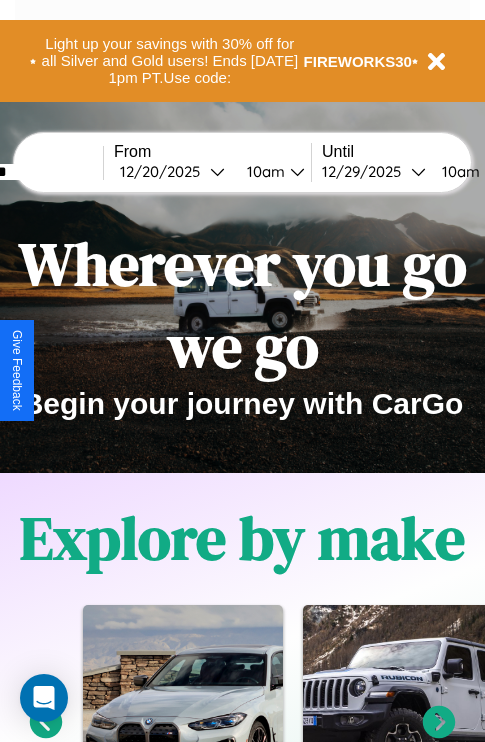scroll, scrollTop: 0, scrollLeft: 83, axis: horizontal 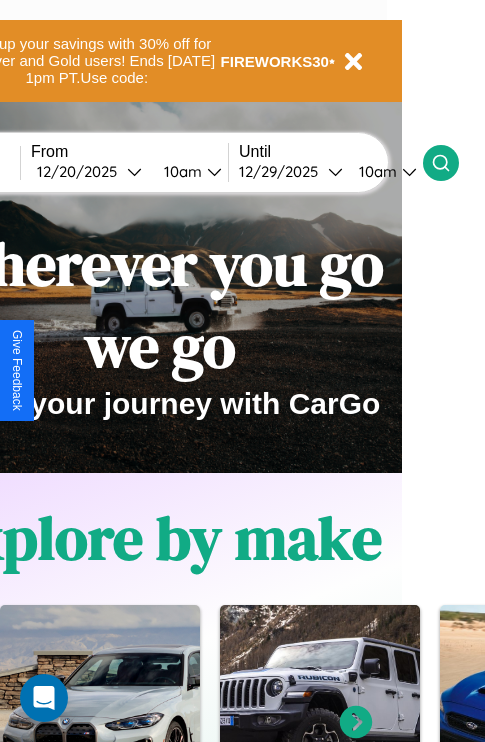 click 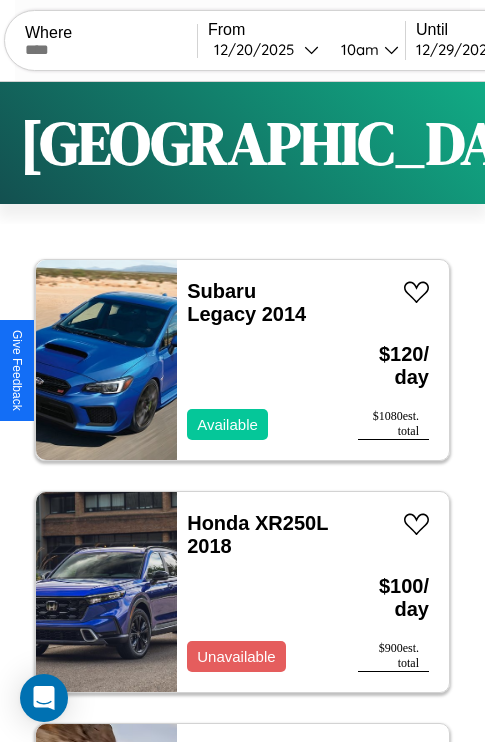 scroll, scrollTop: 95, scrollLeft: 0, axis: vertical 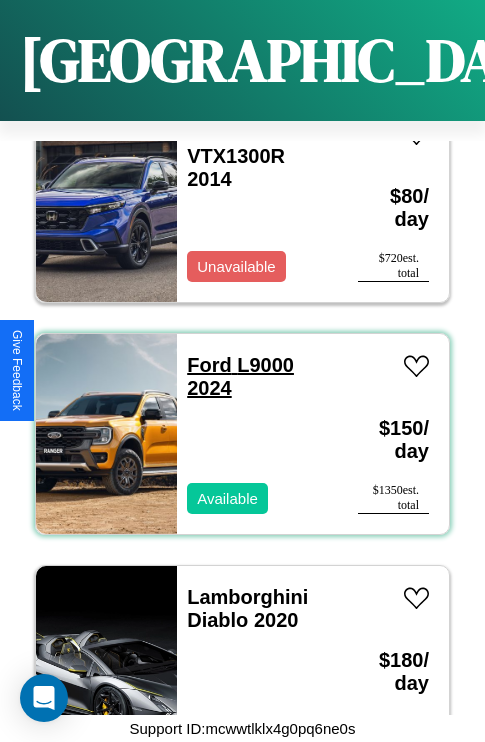 click on "Ford   L9000   2024" at bounding box center [240, 376] 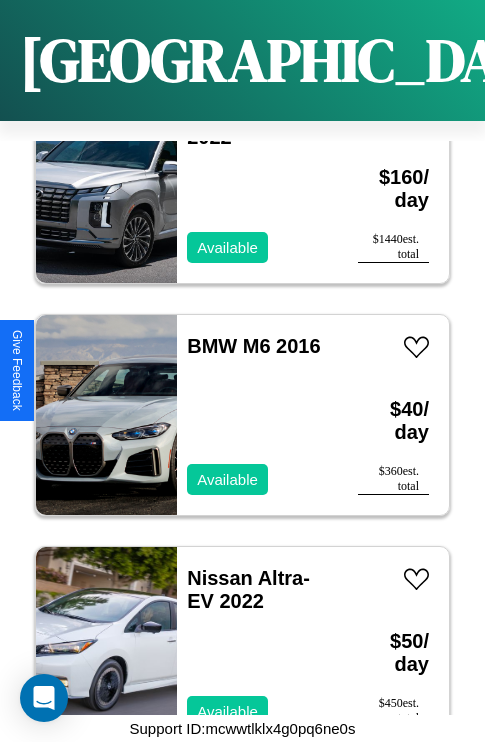 scroll, scrollTop: 20027, scrollLeft: 0, axis: vertical 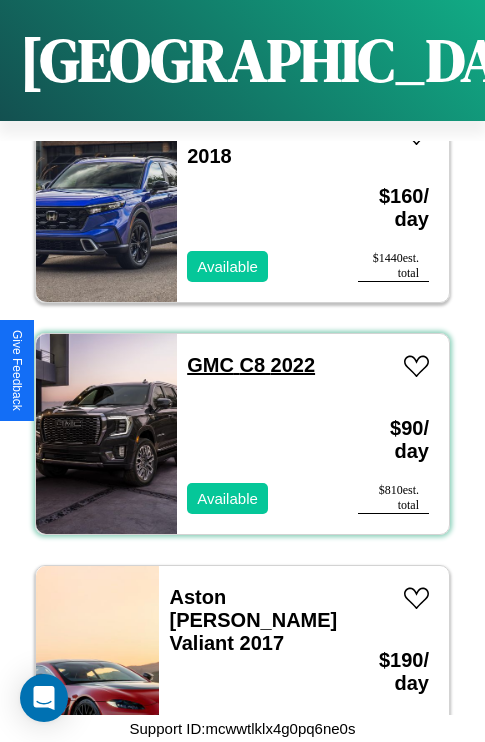 click on "GMC   C8   2022" at bounding box center [251, 365] 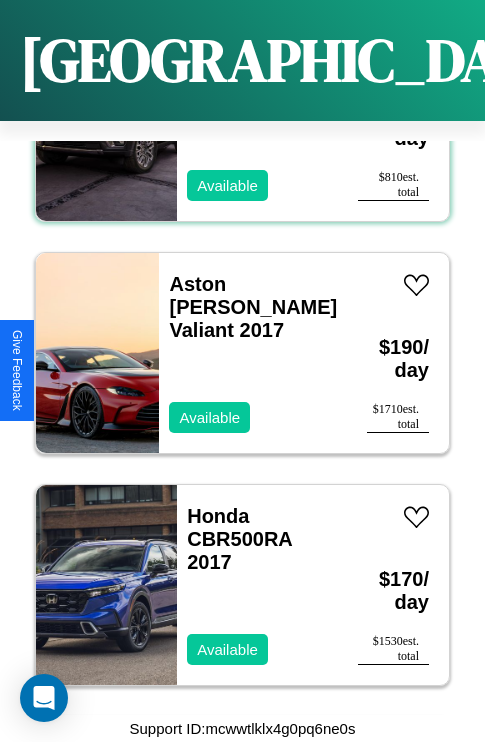 scroll, scrollTop: 20491, scrollLeft: 0, axis: vertical 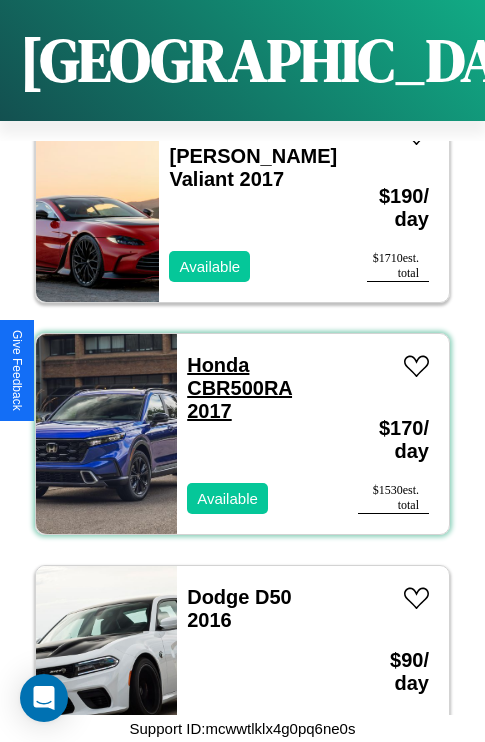 click on "Honda   CBR500RA   2017" at bounding box center [239, 388] 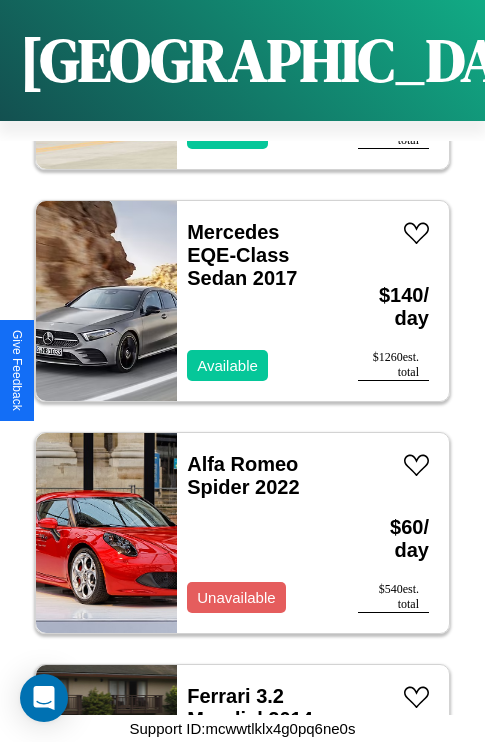 scroll, scrollTop: 7267, scrollLeft: 0, axis: vertical 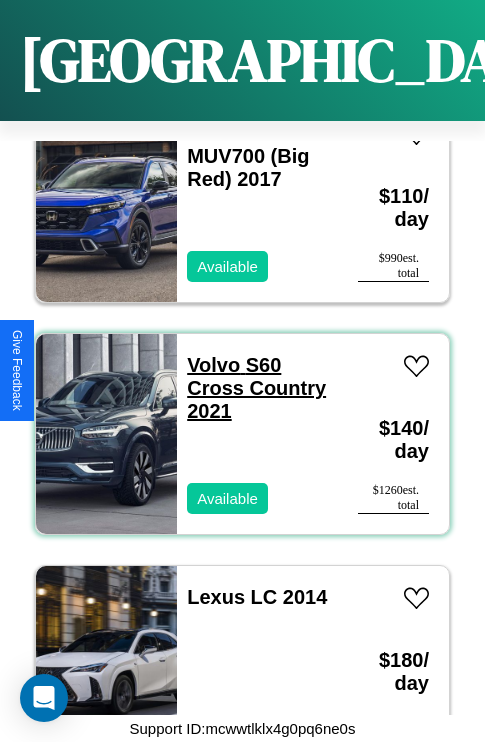 click on "Volvo   S60 Cross Country   2021" at bounding box center (256, 388) 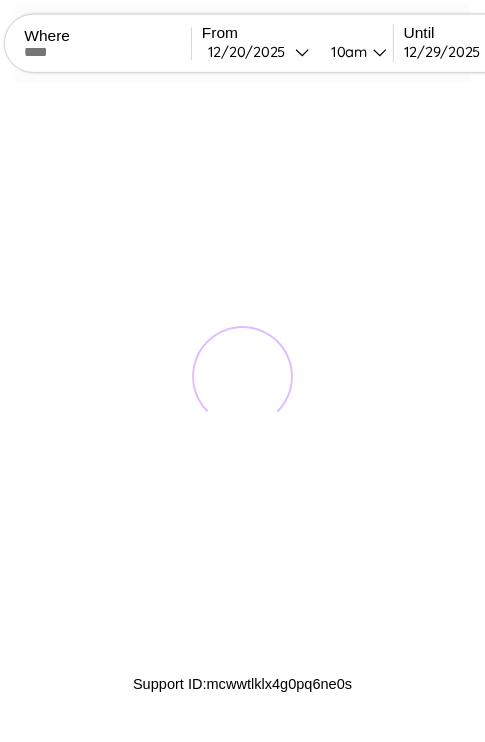 scroll, scrollTop: 0, scrollLeft: 0, axis: both 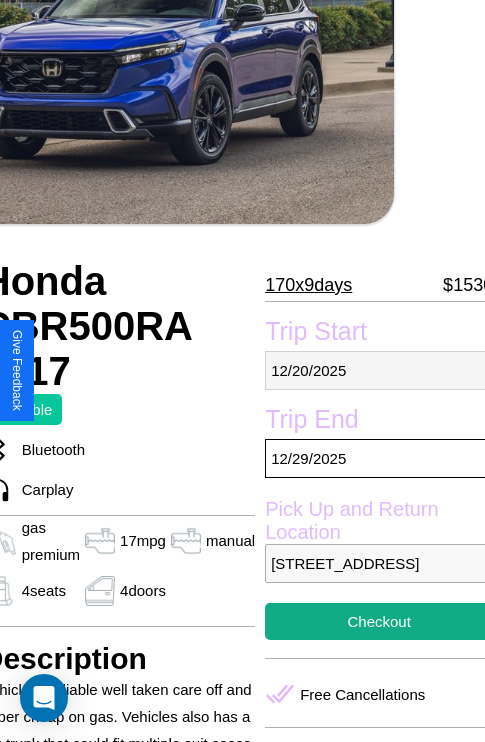 click on "[DATE]" at bounding box center (379, 370) 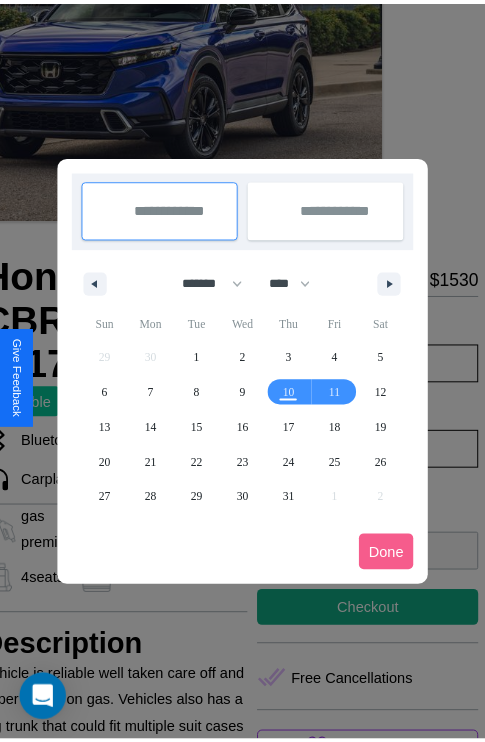 scroll, scrollTop: 0, scrollLeft: 91, axis: horizontal 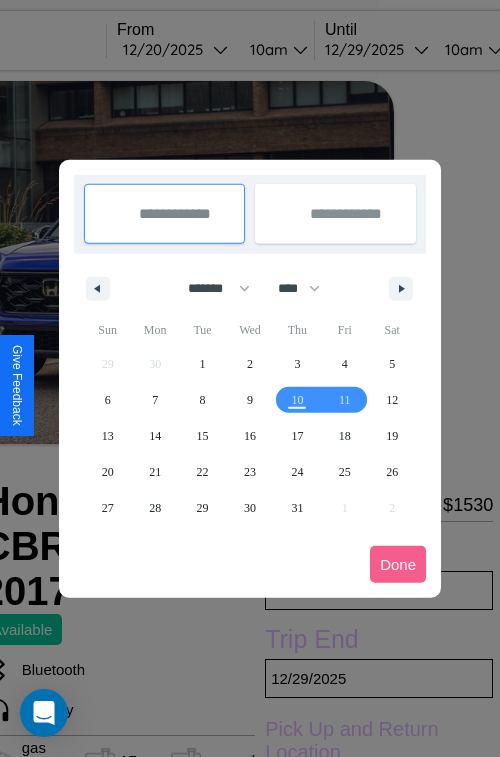 click at bounding box center [250, 378] 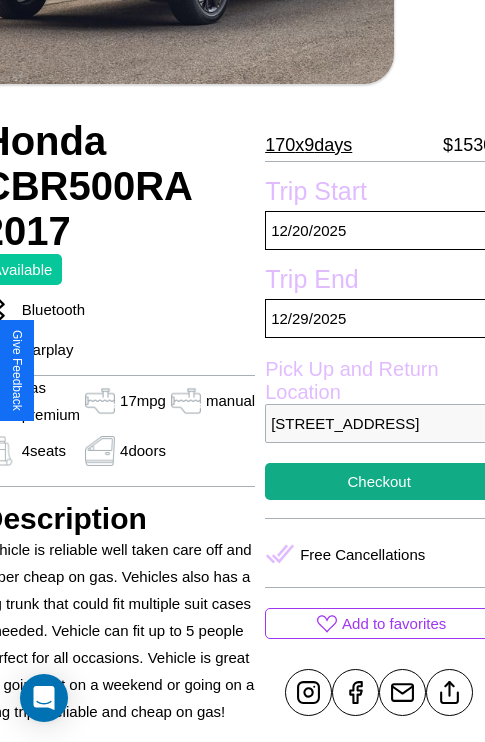 scroll, scrollTop: 525, scrollLeft: 91, axis: both 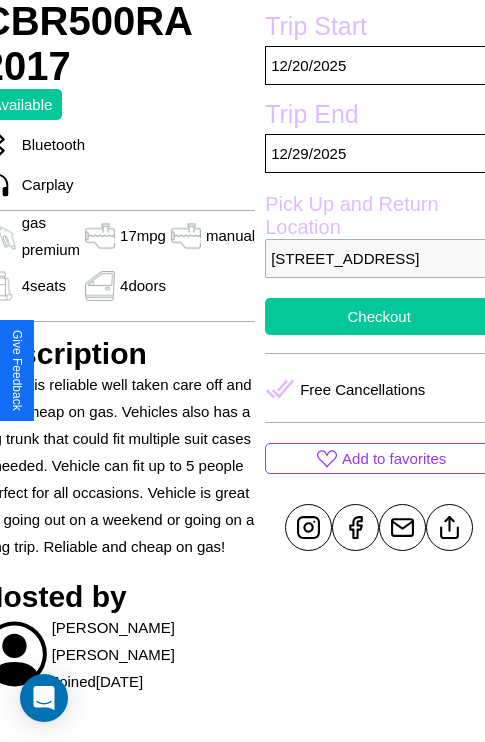 click on "Checkout" at bounding box center (379, 316) 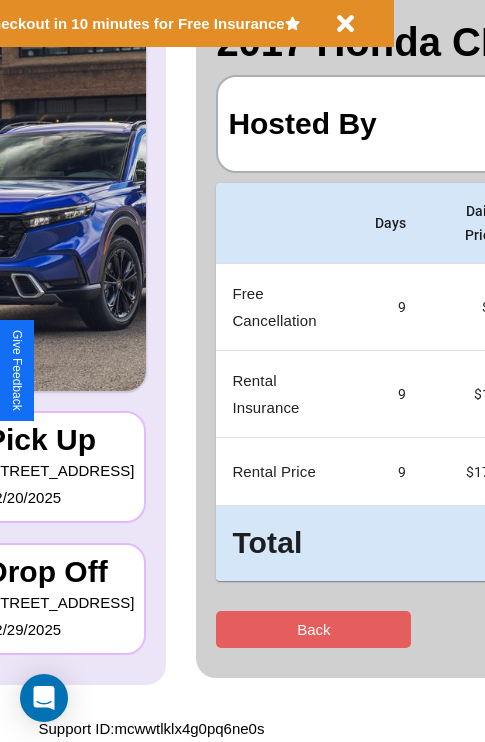 scroll, scrollTop: 0, scrollLeft: 0, axis: both 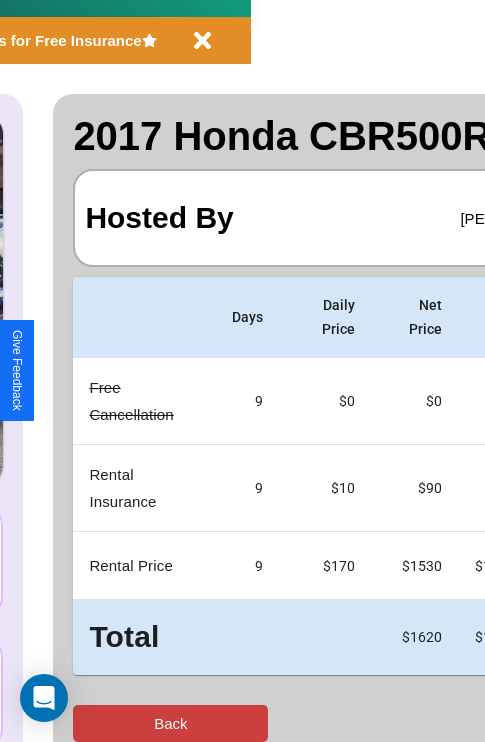 click on "Back" at bounding box center [170, 723] 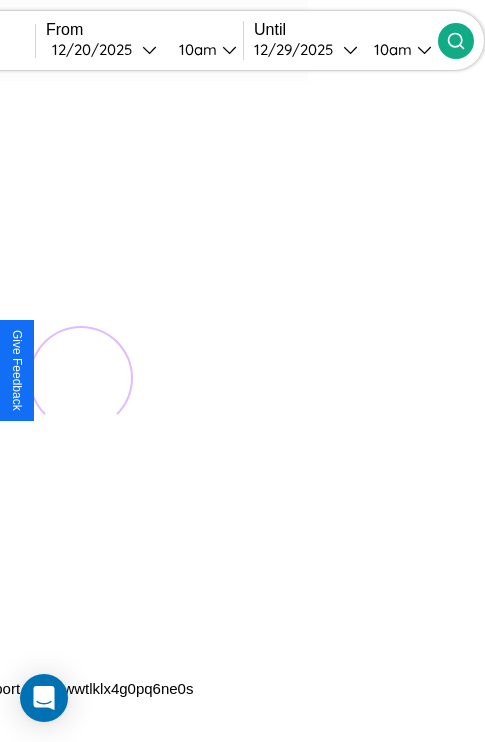 scroll, scrollTop: 0, scrollLeft: 0, axis: both 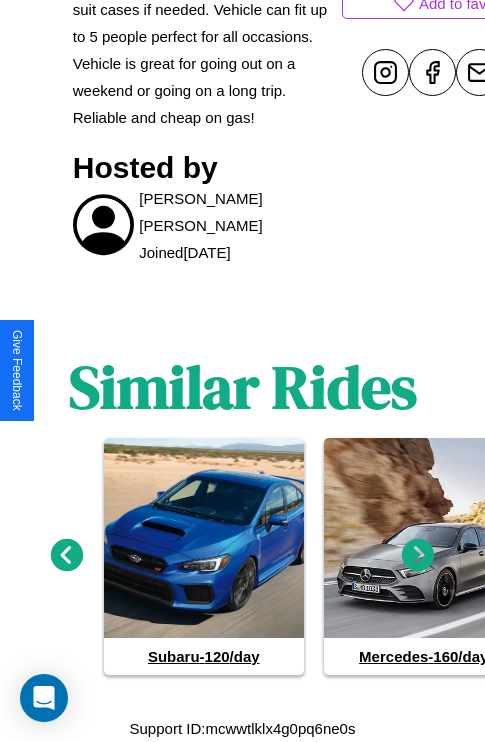 click 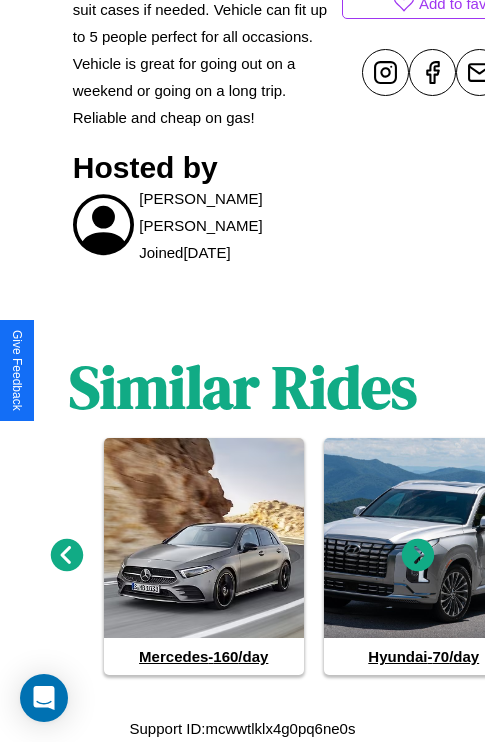 click 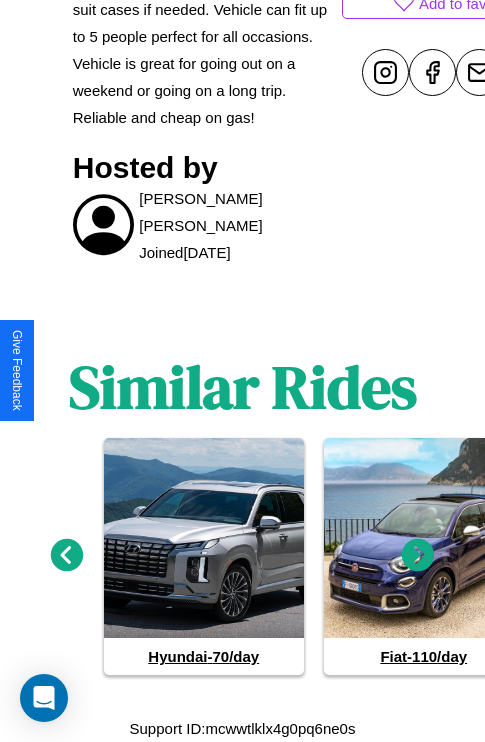 click 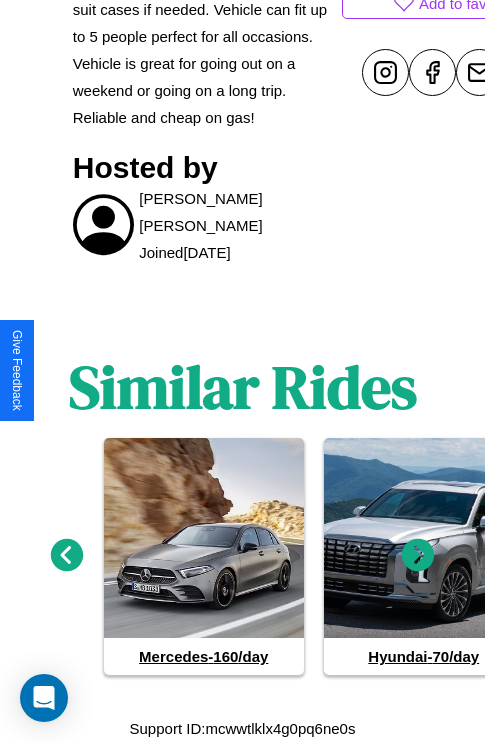 click 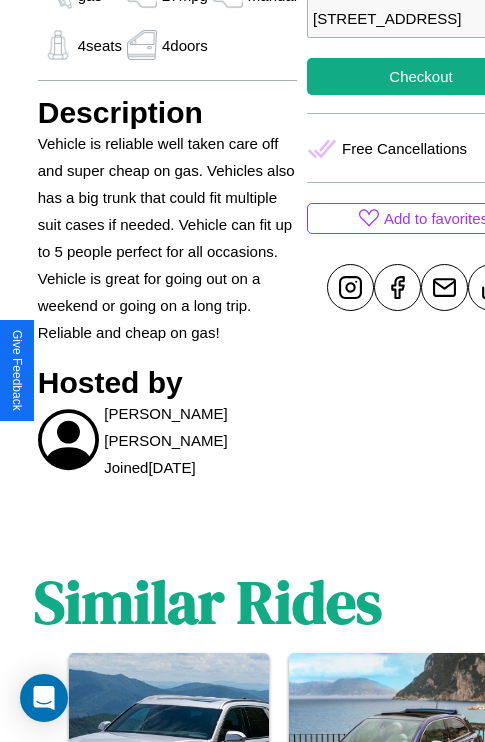 scroll, scrollTop: 438, scrollLeft: 68, axis: both 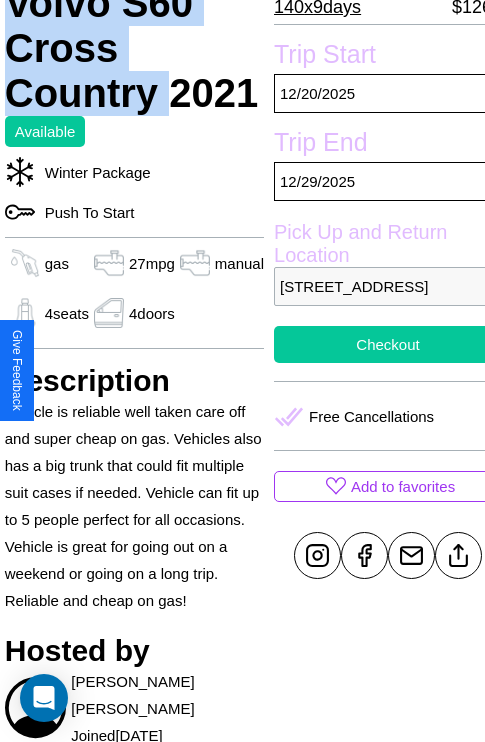 click on "Checkout" at bounding box center (388, 344) 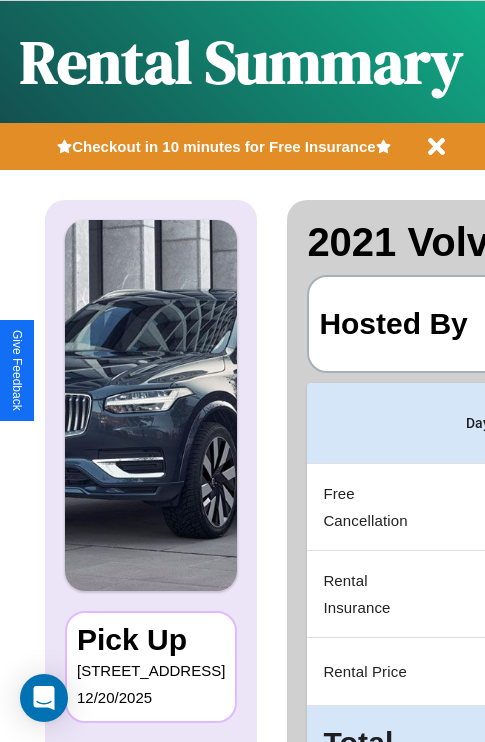 scroll, scrollTop: 0, scrollLeft: 383, axis: horizontal 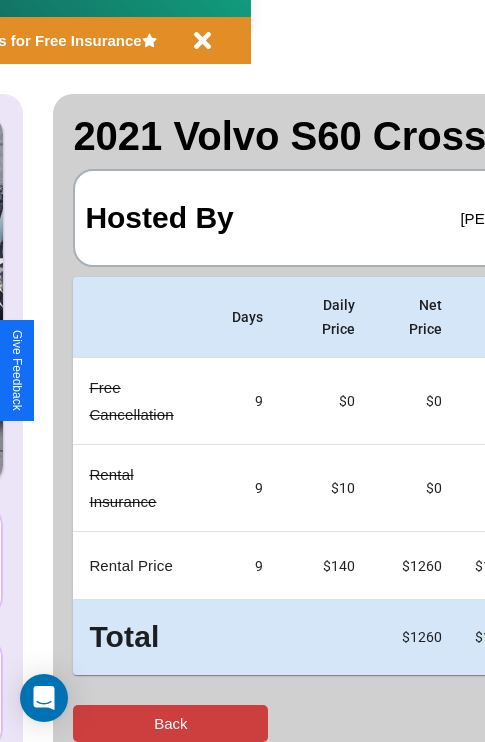 click on "Back" at bounding box center [170, 723] 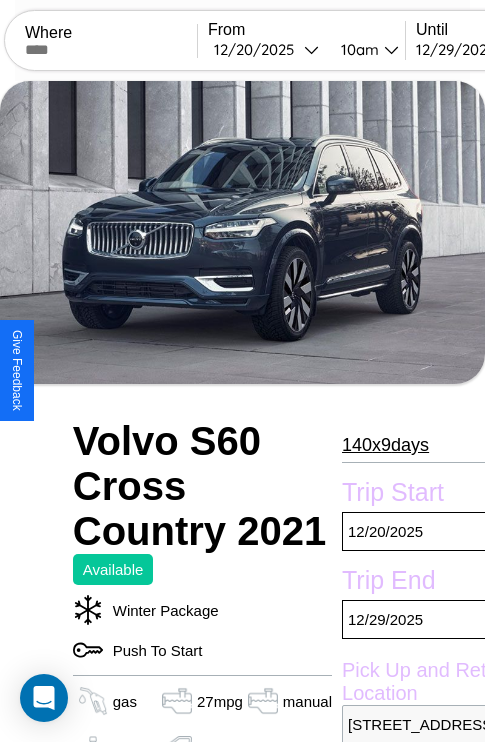 scroll, scrollTop: 74, scrollLeft: 0, axis: vertical 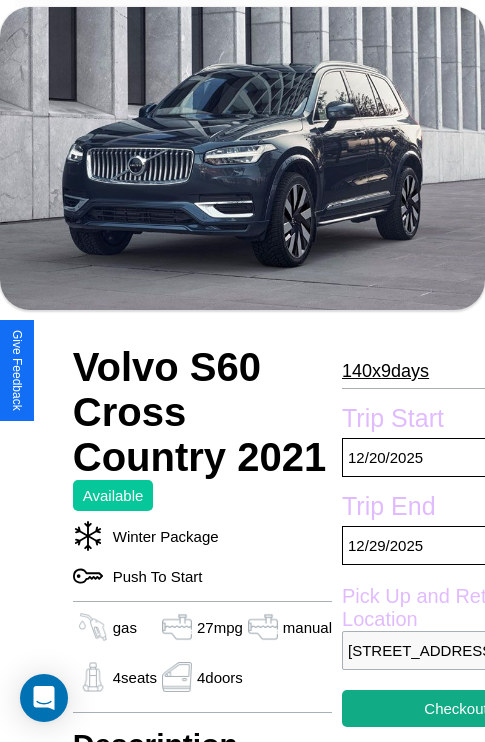 click on "140  x  9  days" at bounding box center (385, 371) 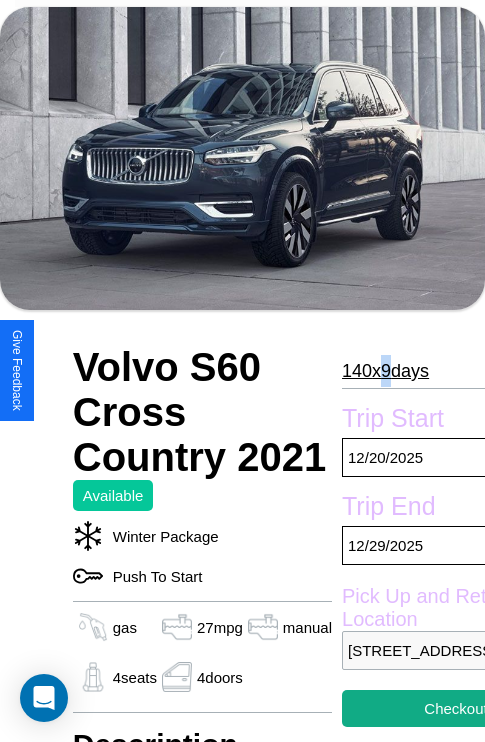 click on "140  x  9  days" at bounding box center [385, 371] 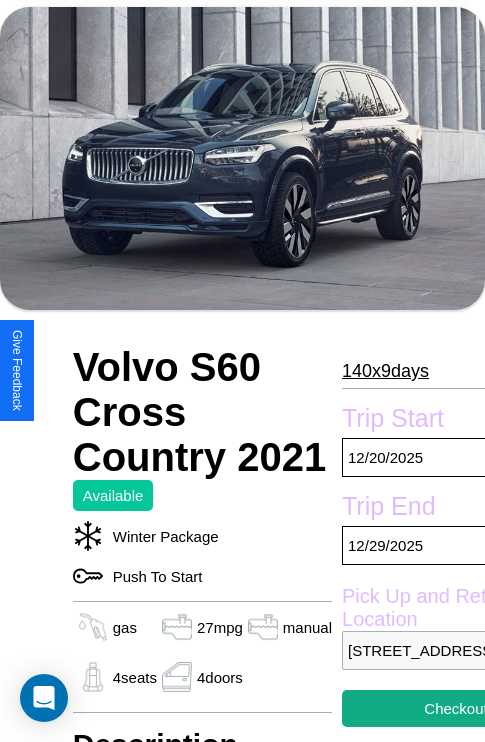click on "140  x  9  days" at bounding box center (385, 371) 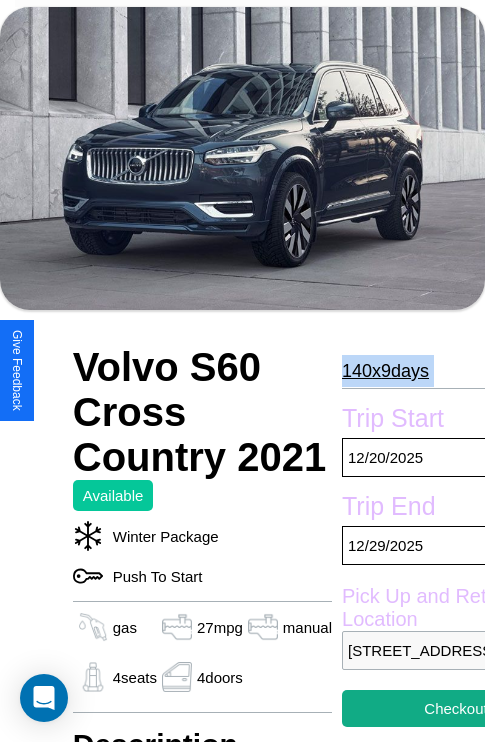 click on "140  x  9  days" at bounding box center [385, 371] 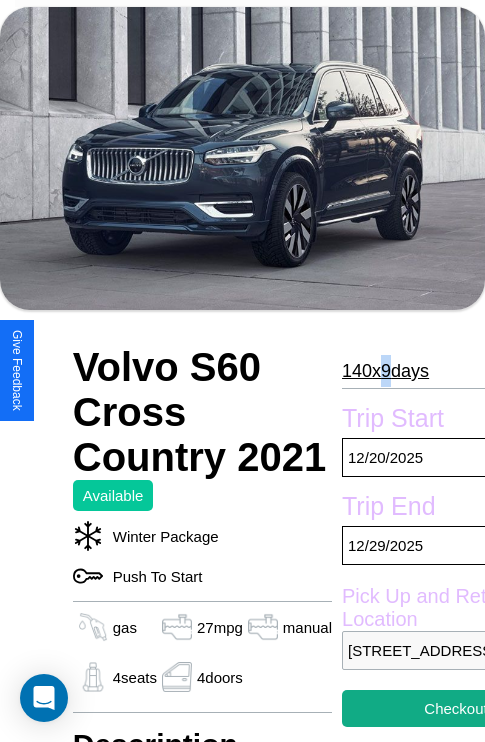 click on "140  x  9  days" at bounding box center (385, 371) 